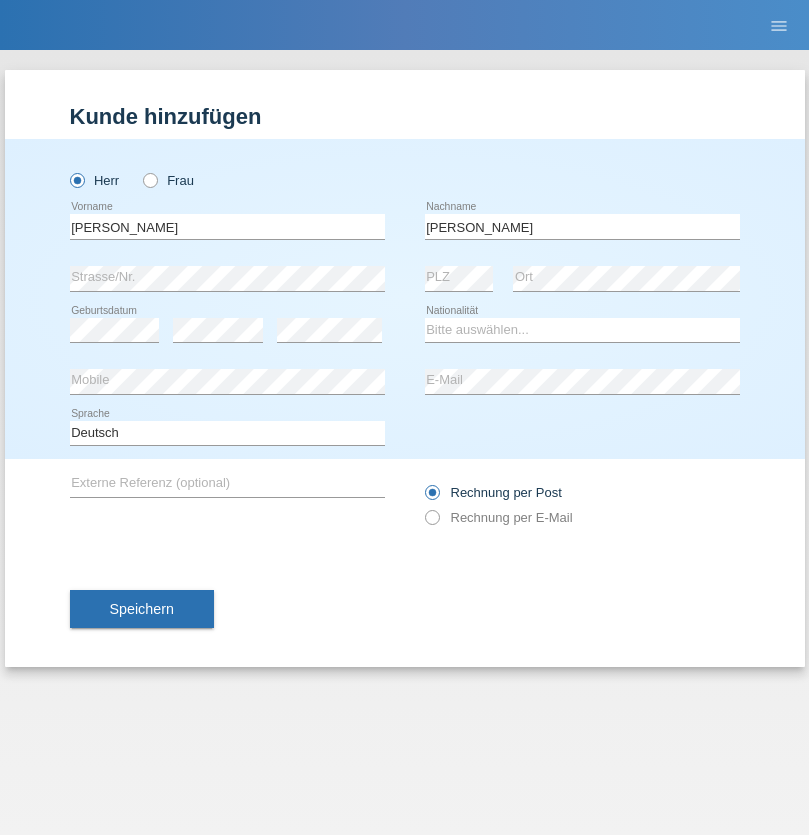 scroll, scrollTop: 0, scrollLeft: 0, axis: both 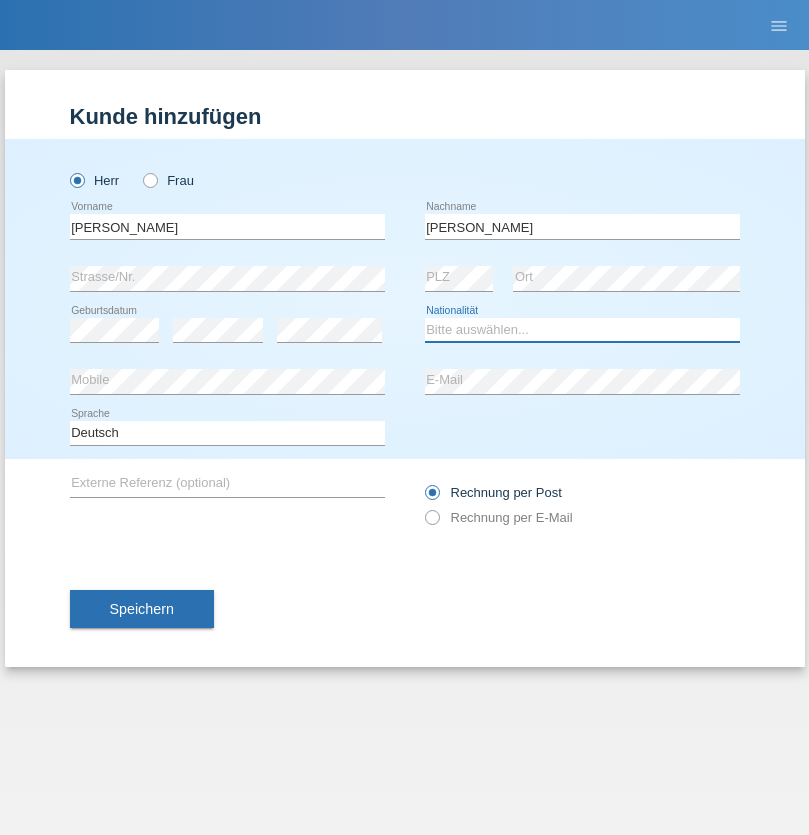 select on "CH" 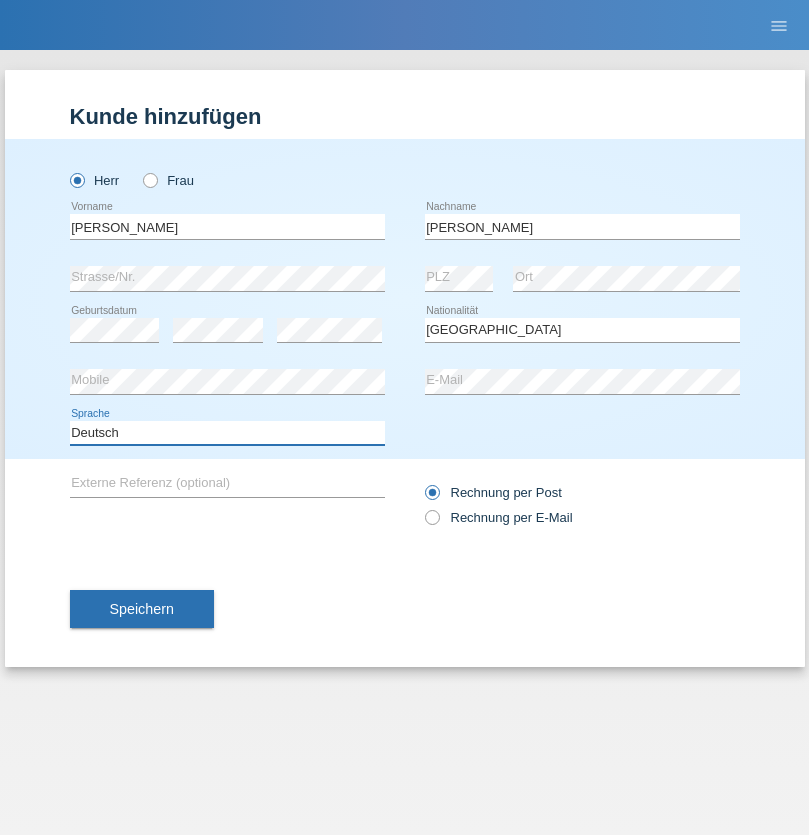 select on "en" 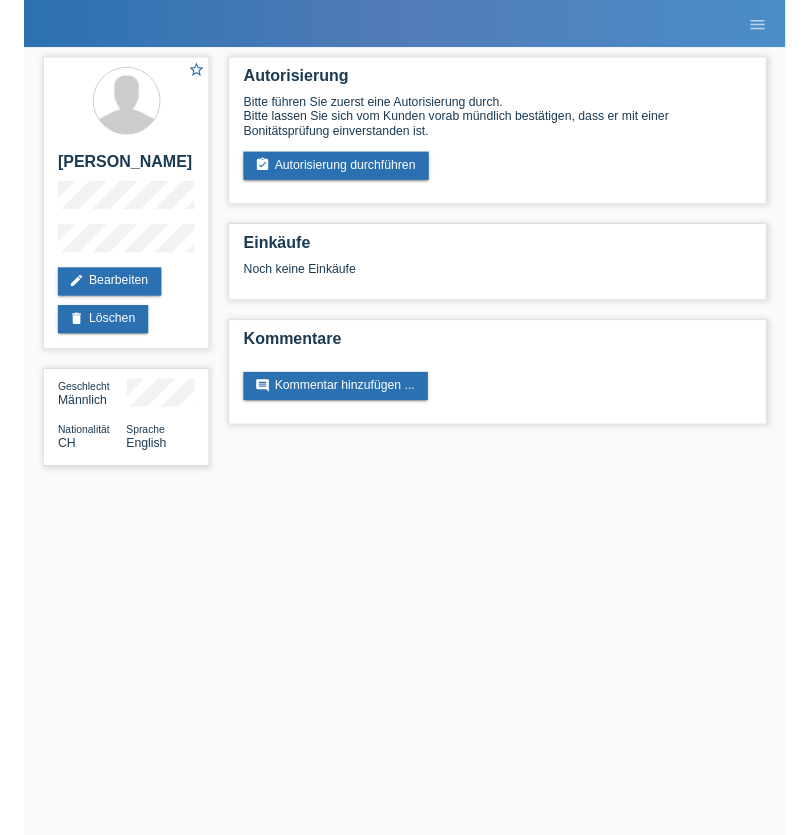 scroll, scrollTop: 0, scrollLeft: 0, axis: both 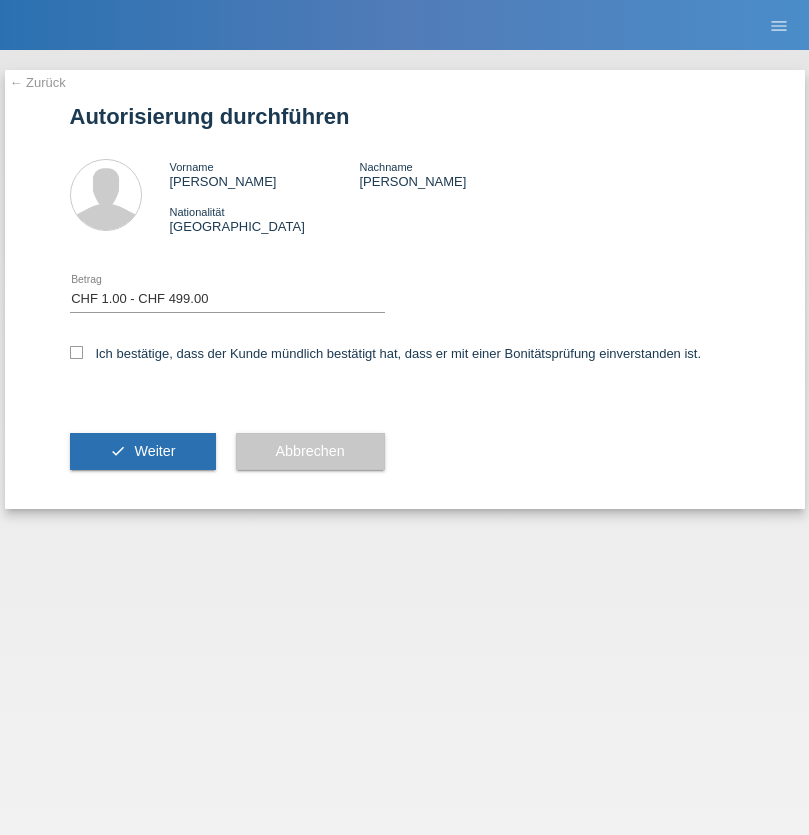 select on "1" 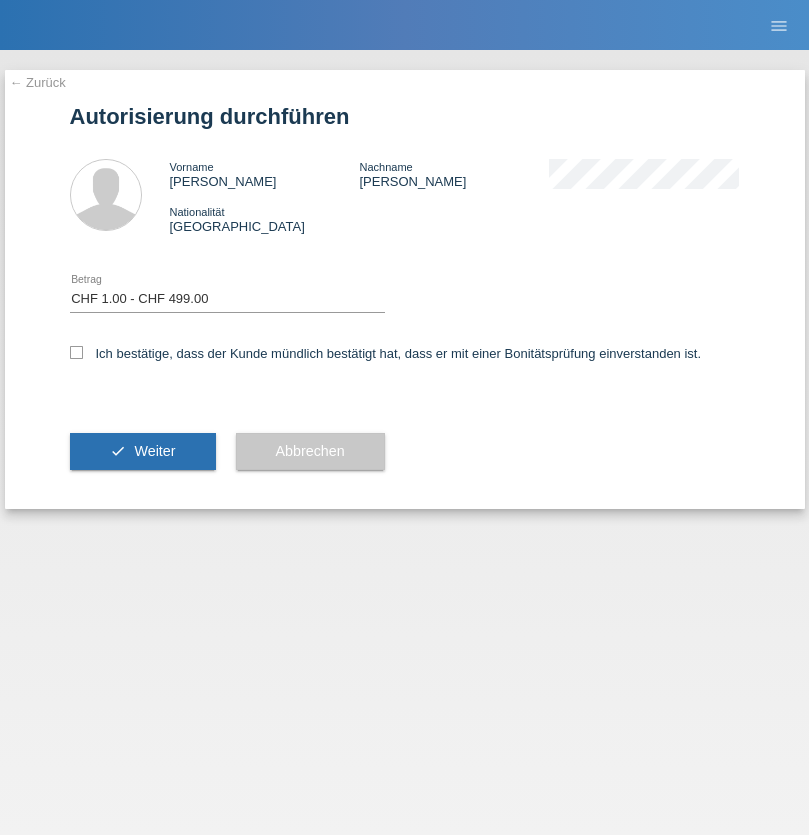 checkbox on "true" 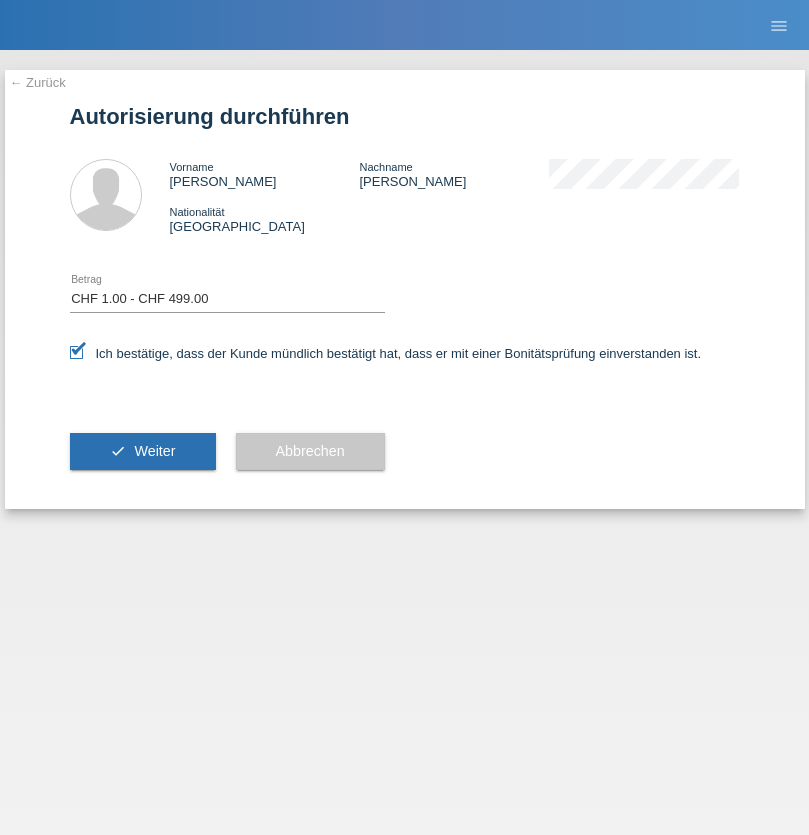 scroll, scrollTop: 0, scrollLeft: 0, axis: both 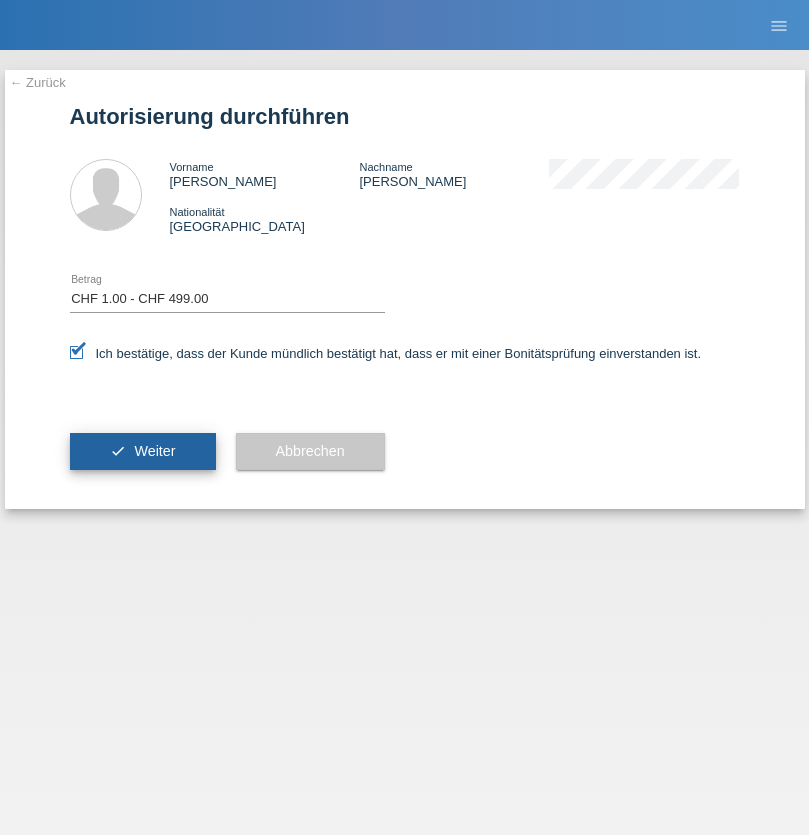 click on "Weiter" at bounding box center (154, 451) 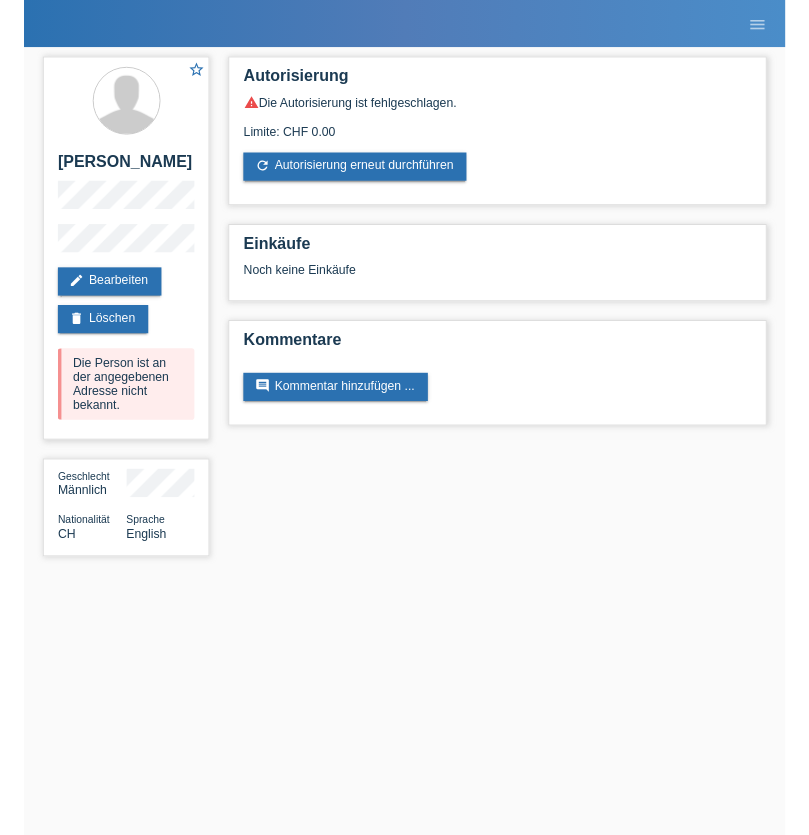 scroll, scrollTop: 0, scrollLeft: 0, axis: both 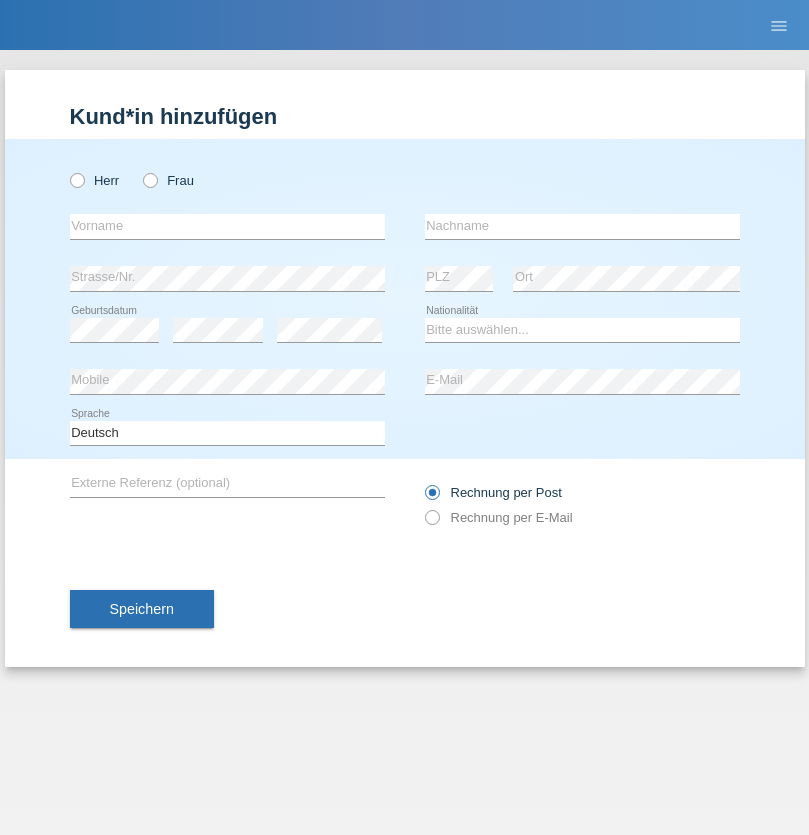 radio on "true" 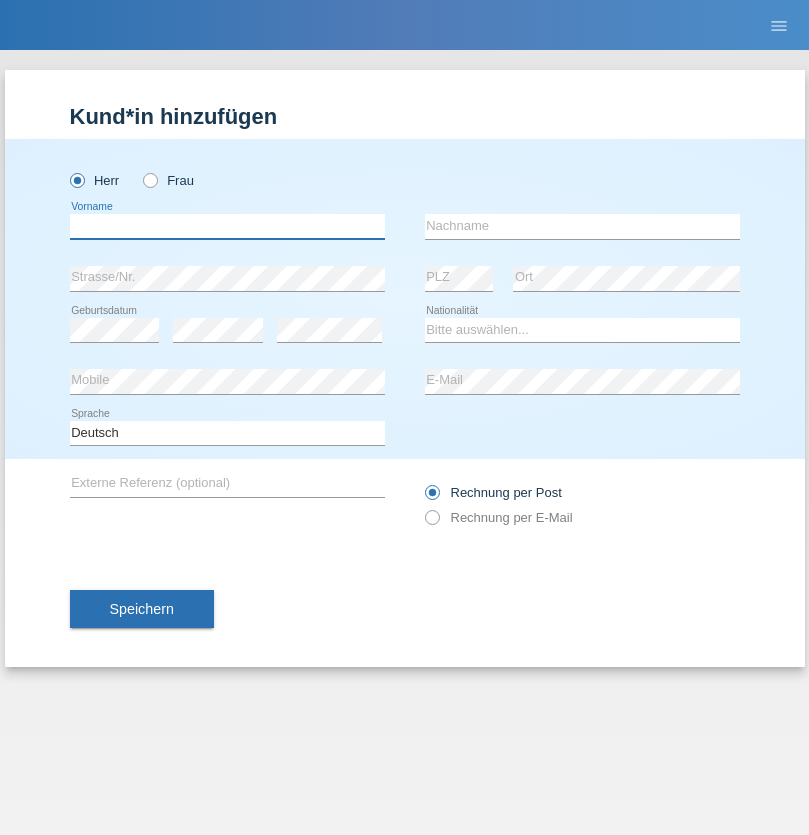 click at bounding box center (227, 226) 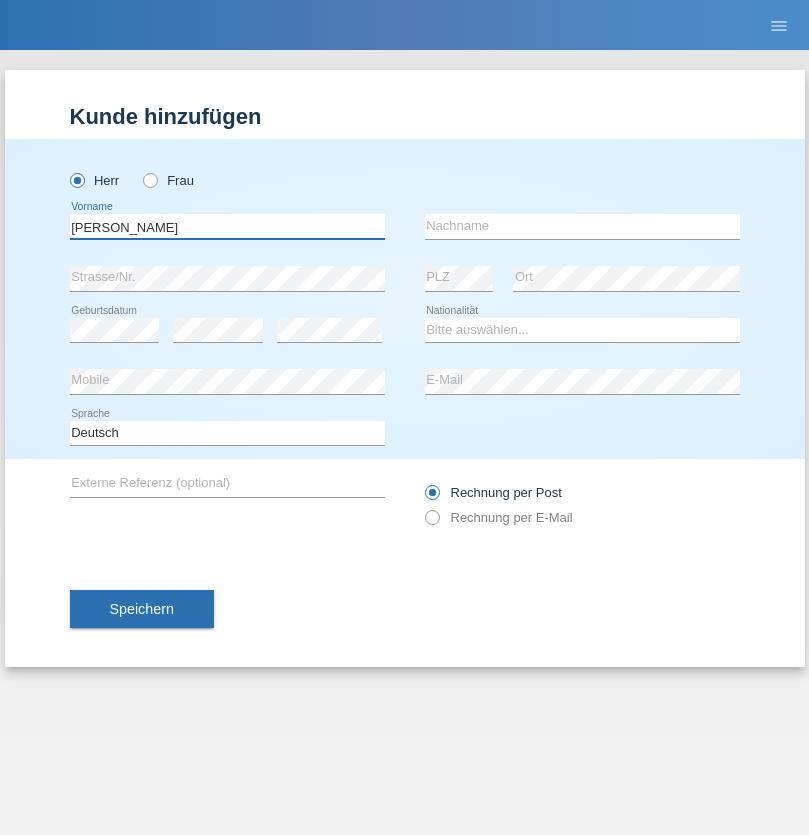 type on "Stefan" 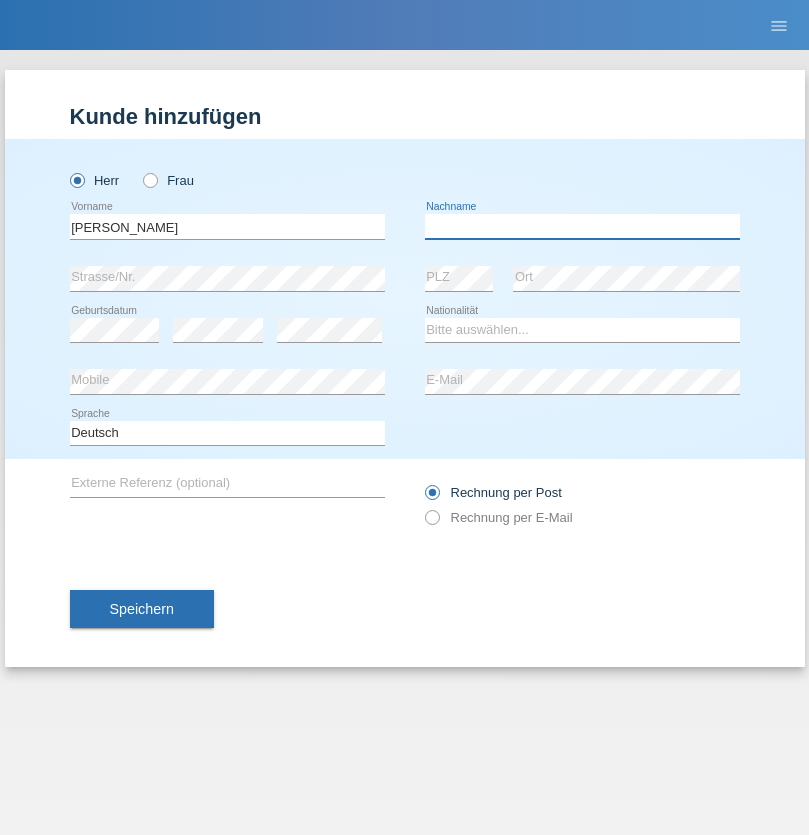 click at bounding box center (582, 226) 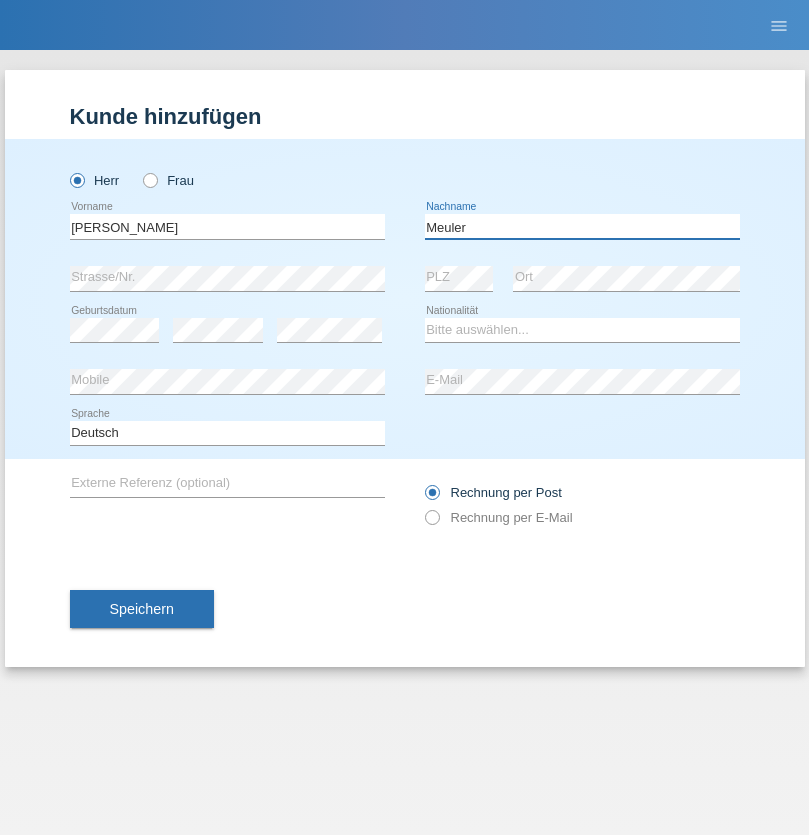 type on "Meuler" 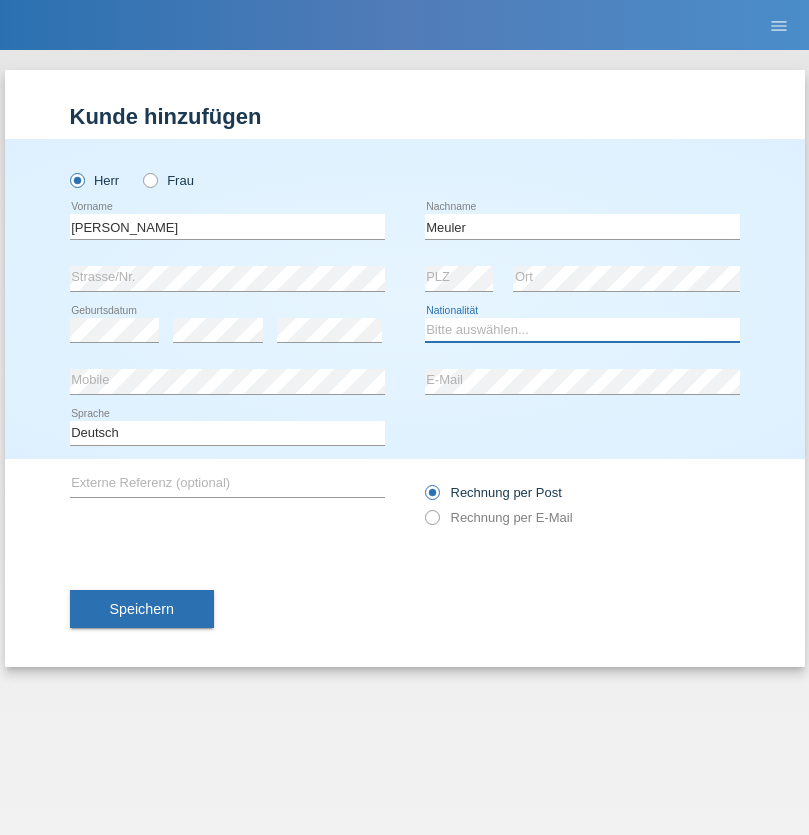 select on "DE" 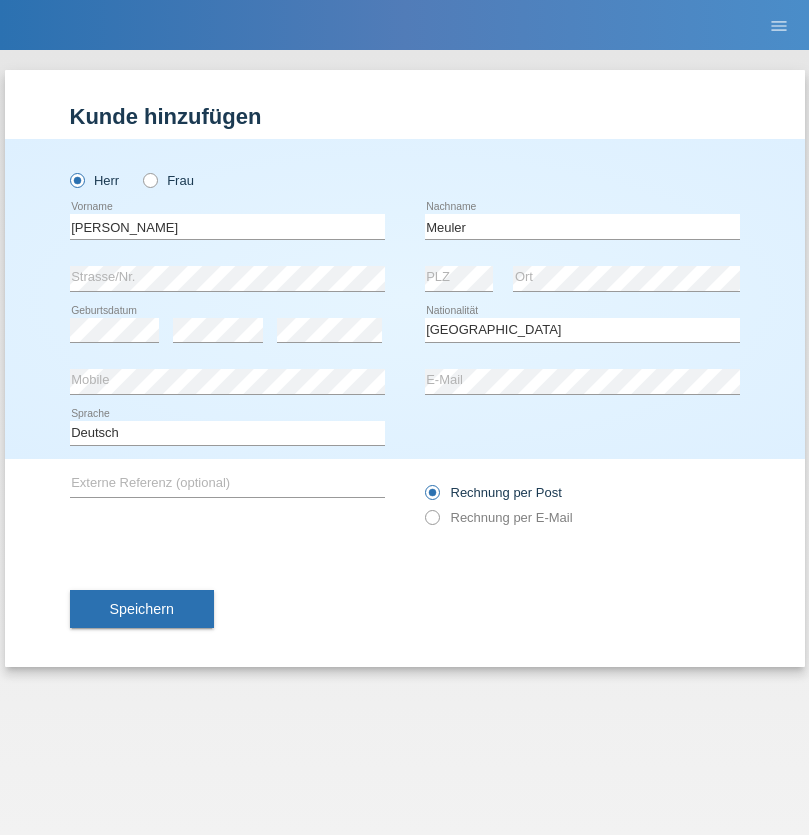 select on "C" 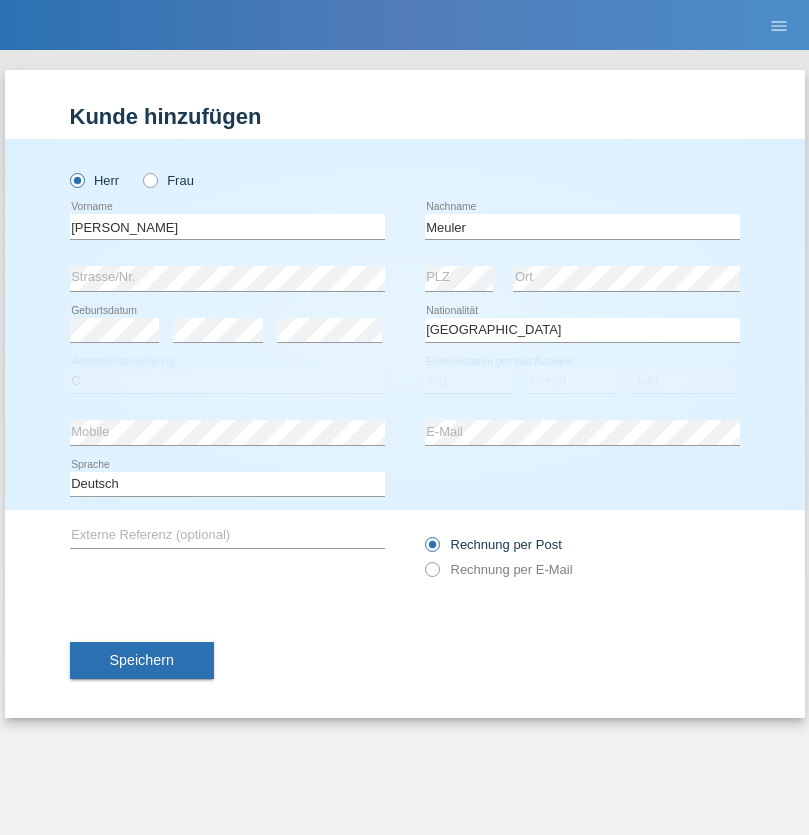 select on "01" 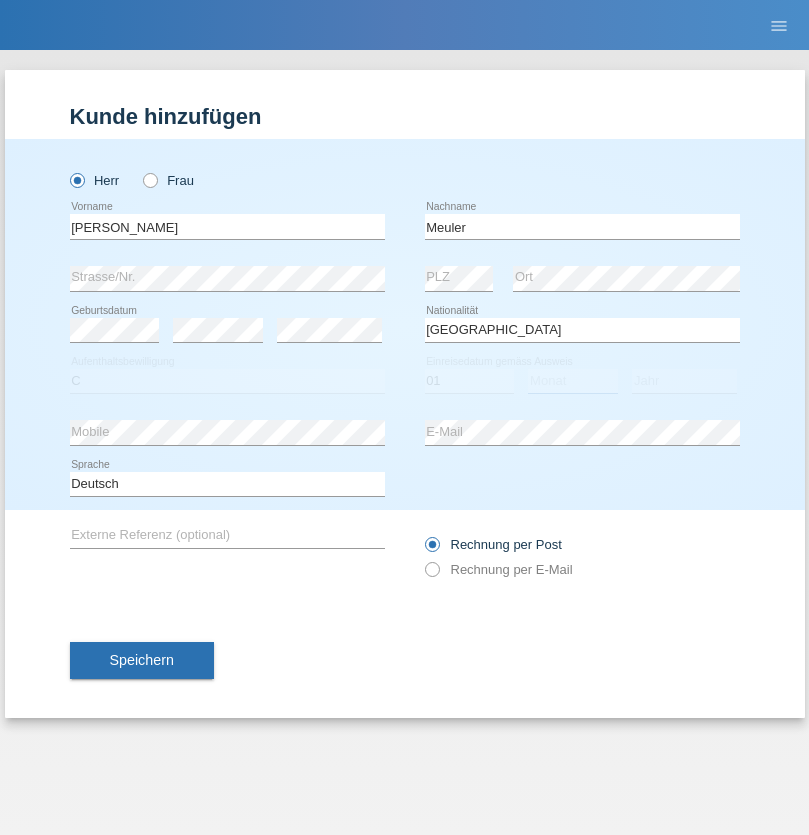 select on "03" 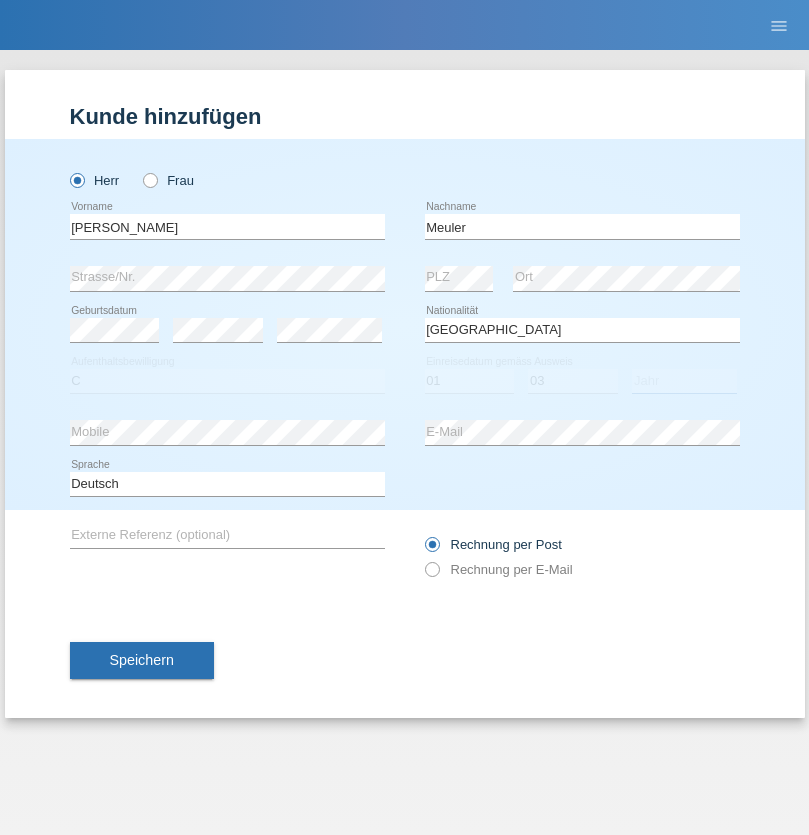 select on "2021" 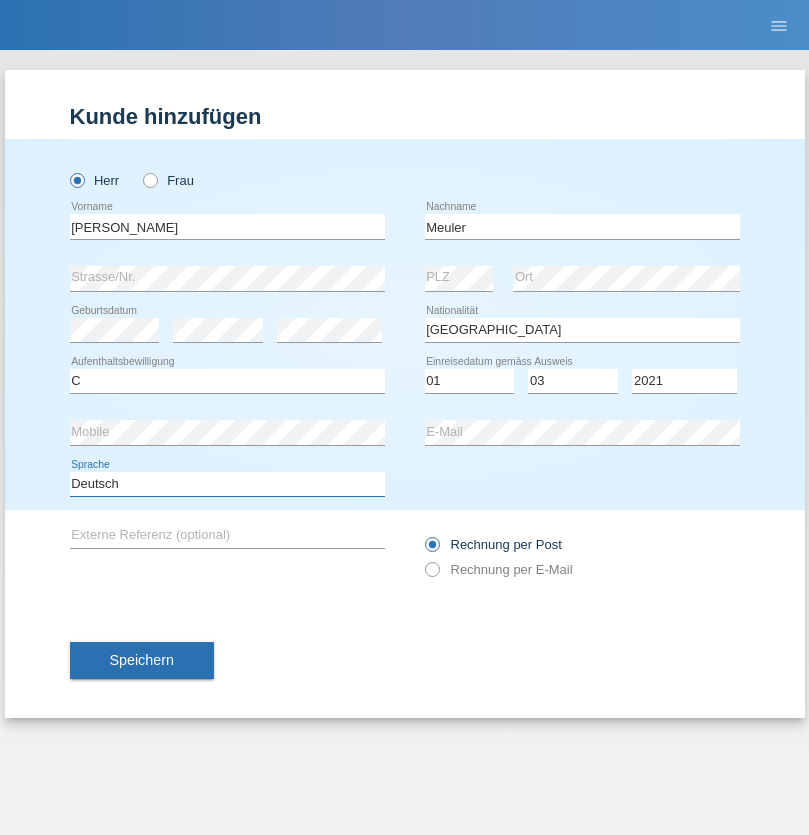 select on "en" 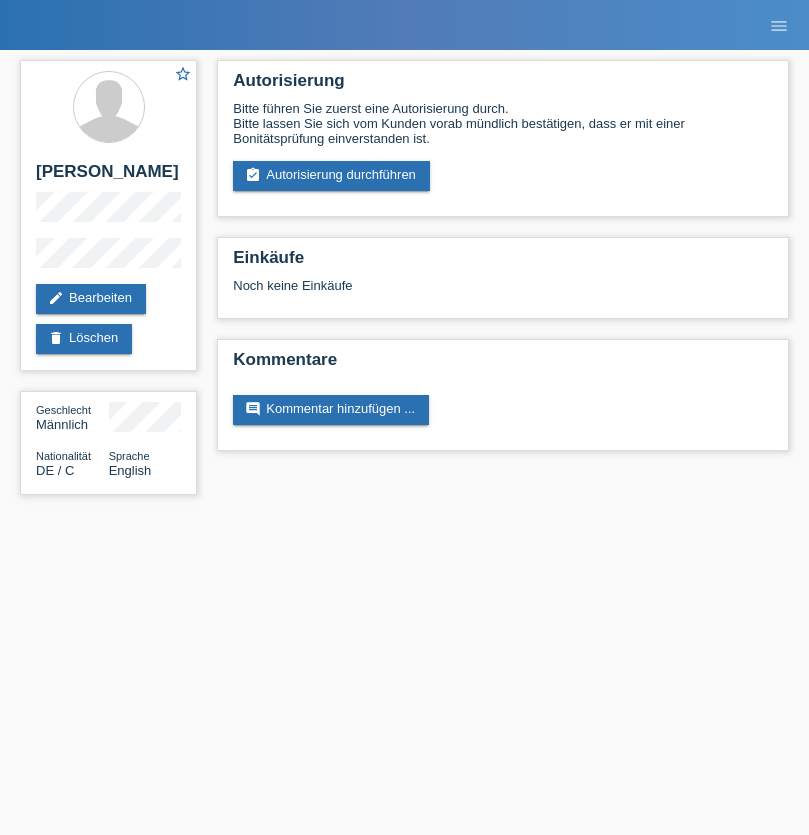 scroll, scrollTop: 0, scrollLeft: 0, axis: both 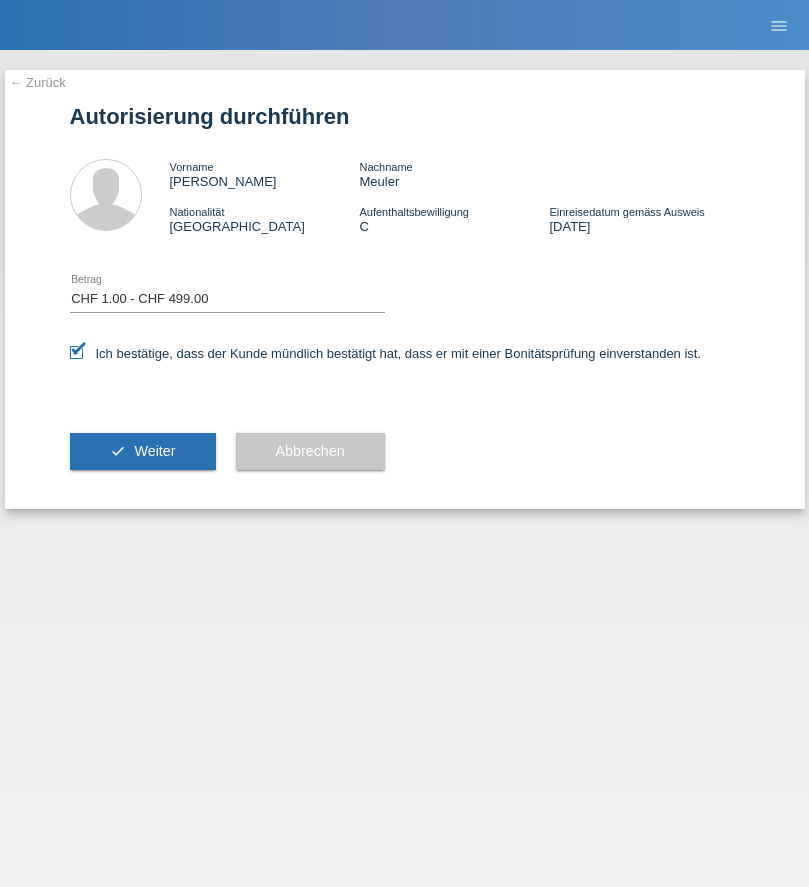 select on "1" 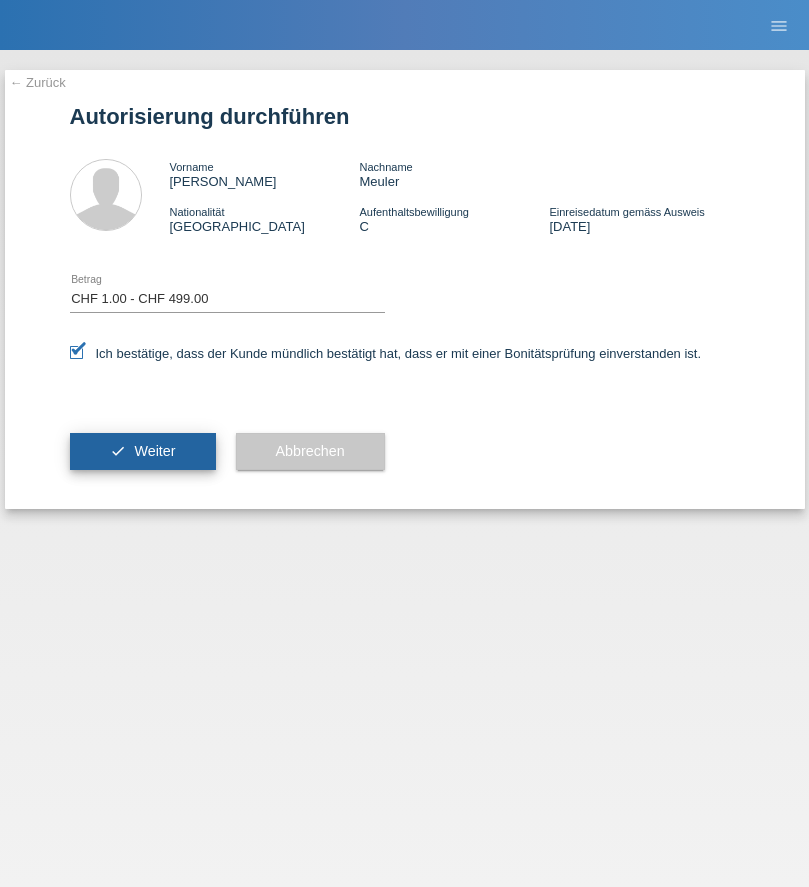 click on "Weiter" at bounding box center [154, 451] 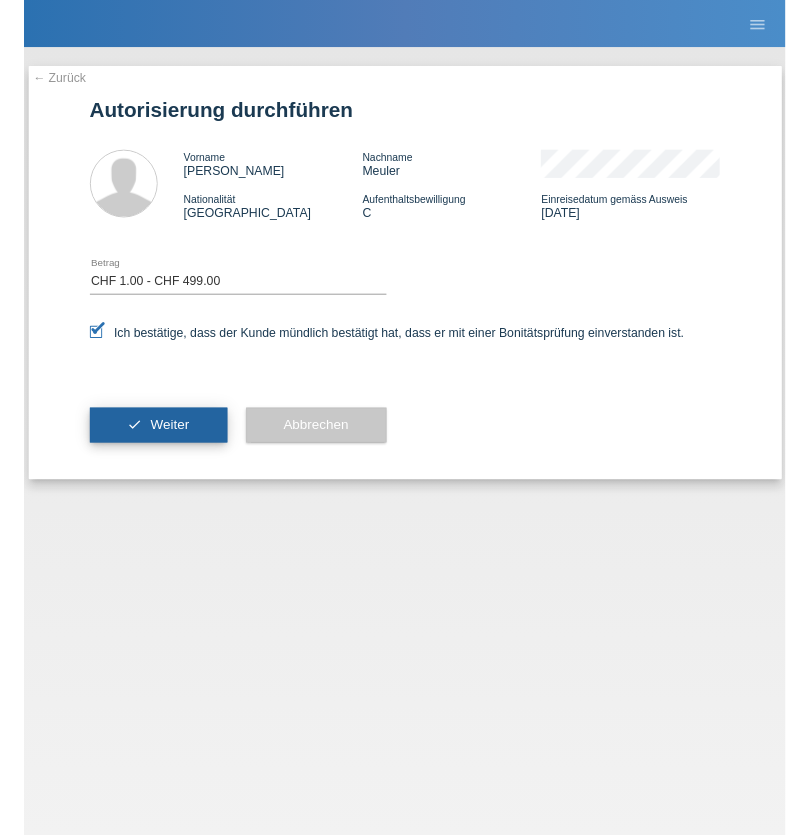 scroll, scrollTop: 0, scrollLeft: 0, axis: both 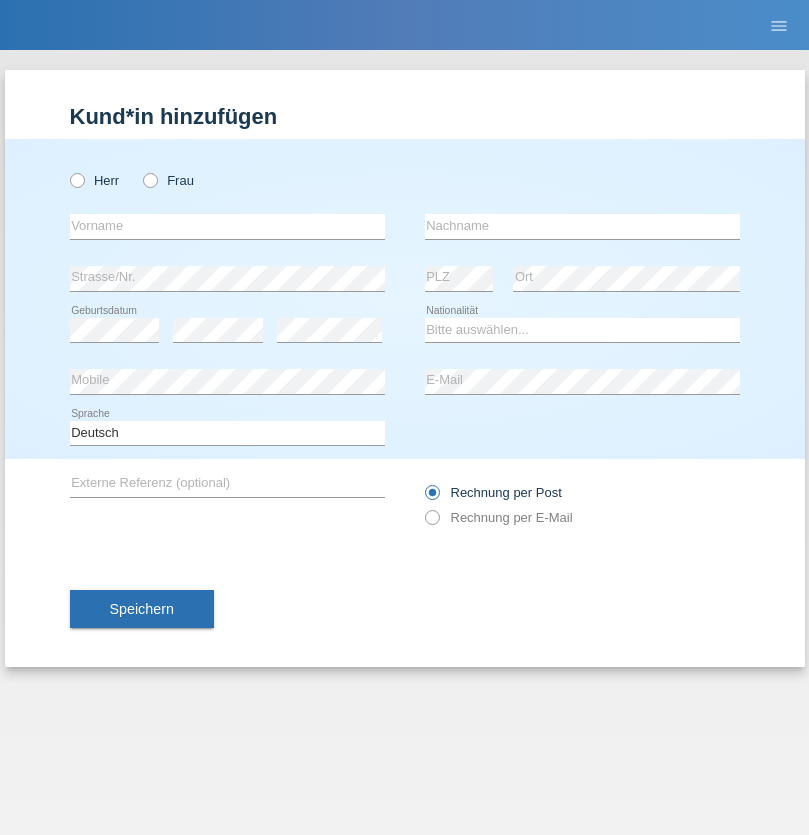 radio on "true" 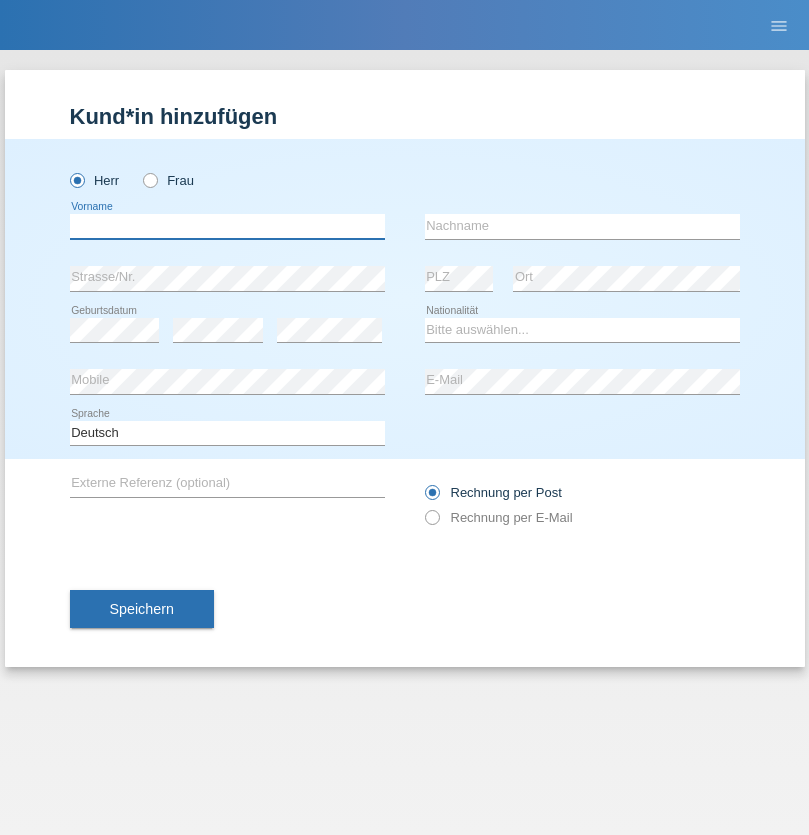 click at bounding box center [227, 226] 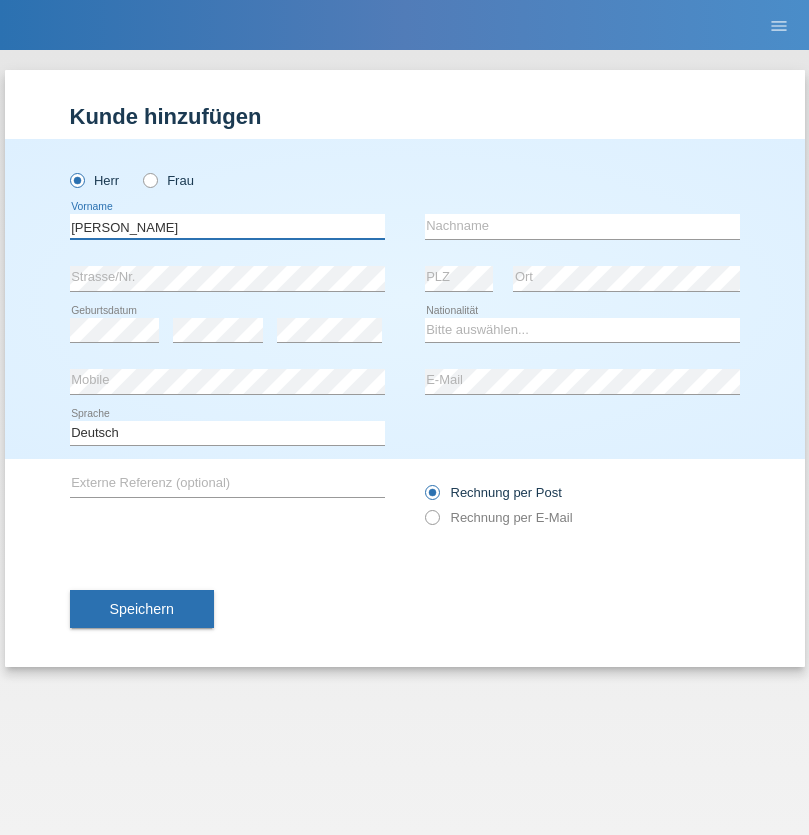 type on "[PERSON_NAME]" 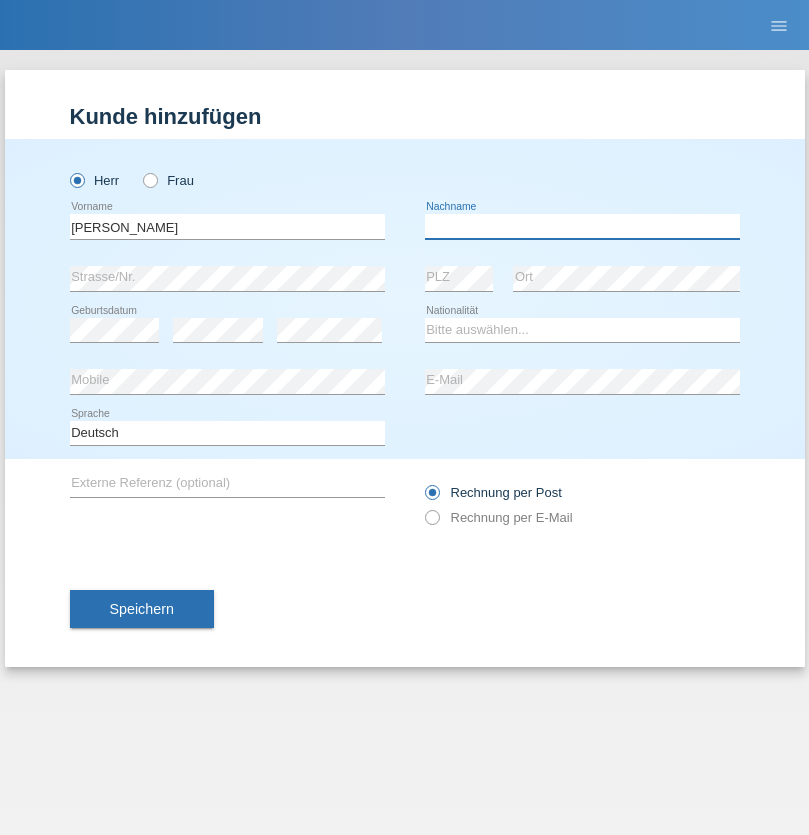 click at bounding box center (582, 226) 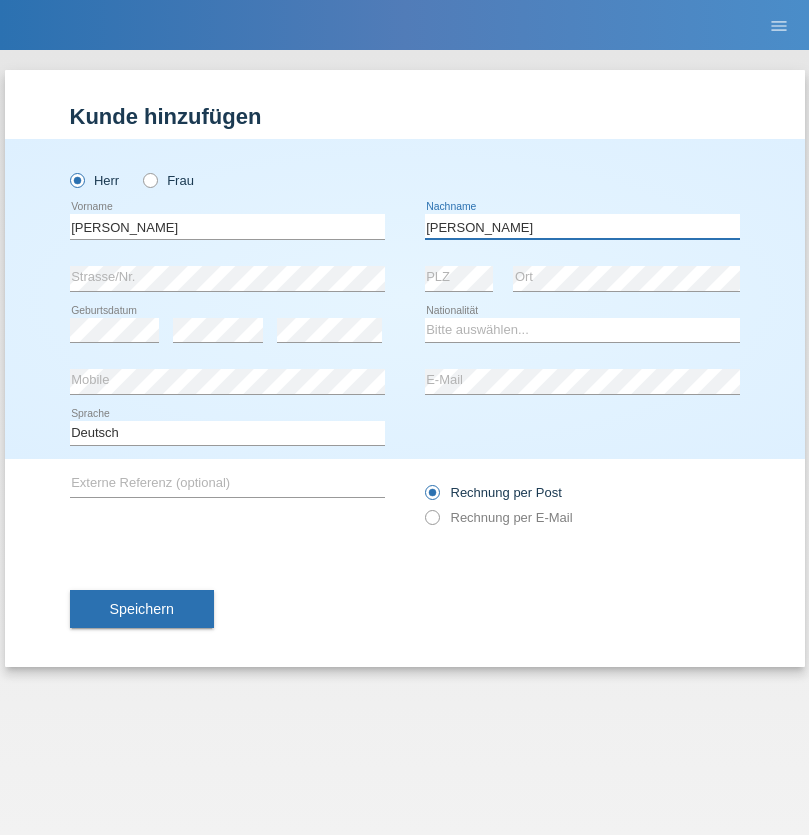 type on "[PERSON_NAME]" 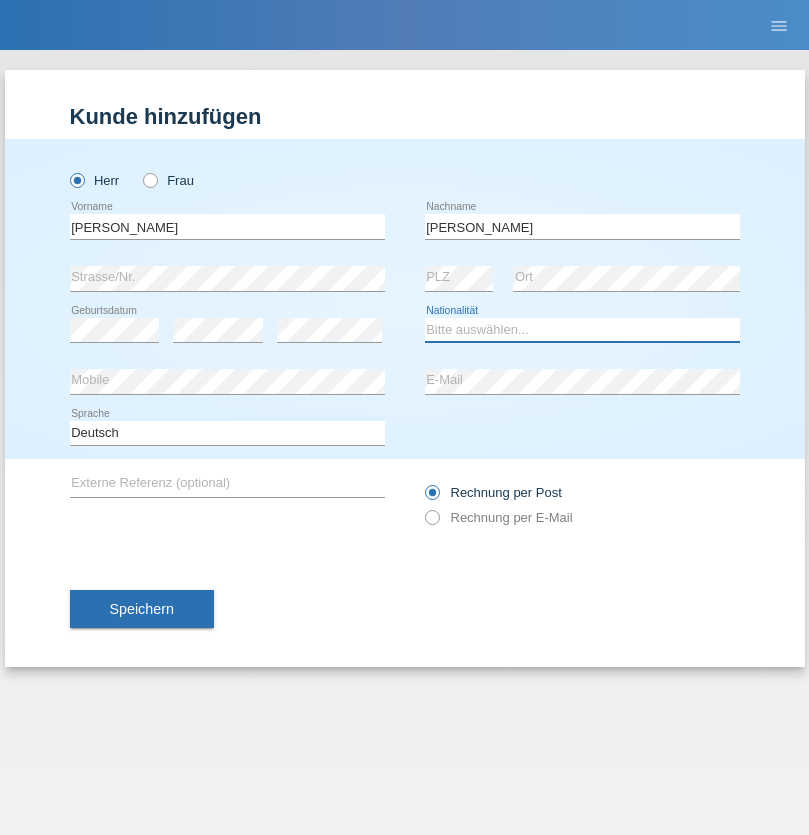 select on "DE" 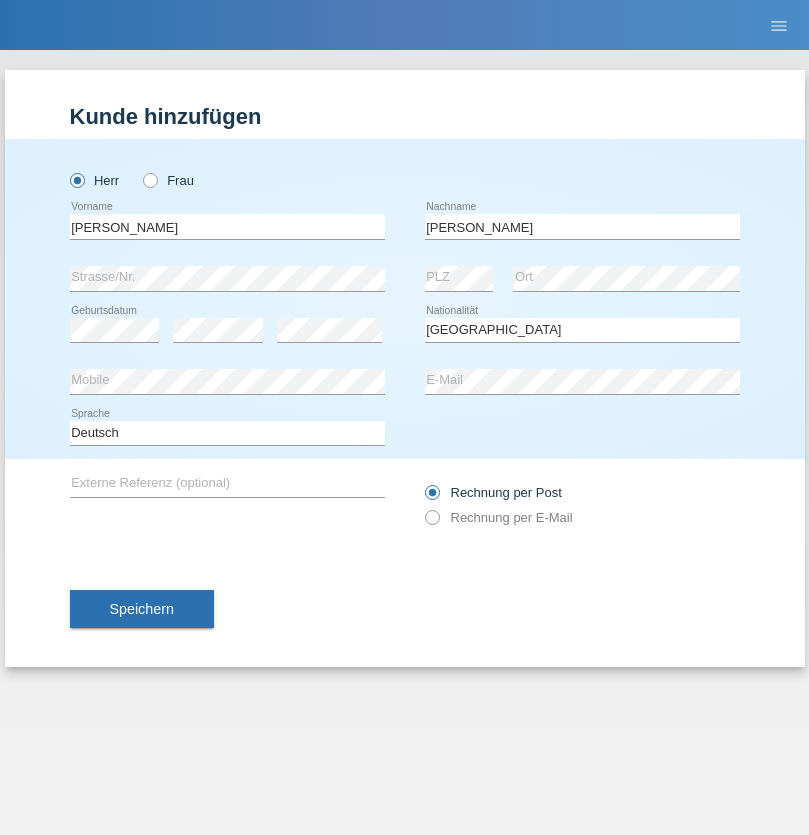 select on "C" 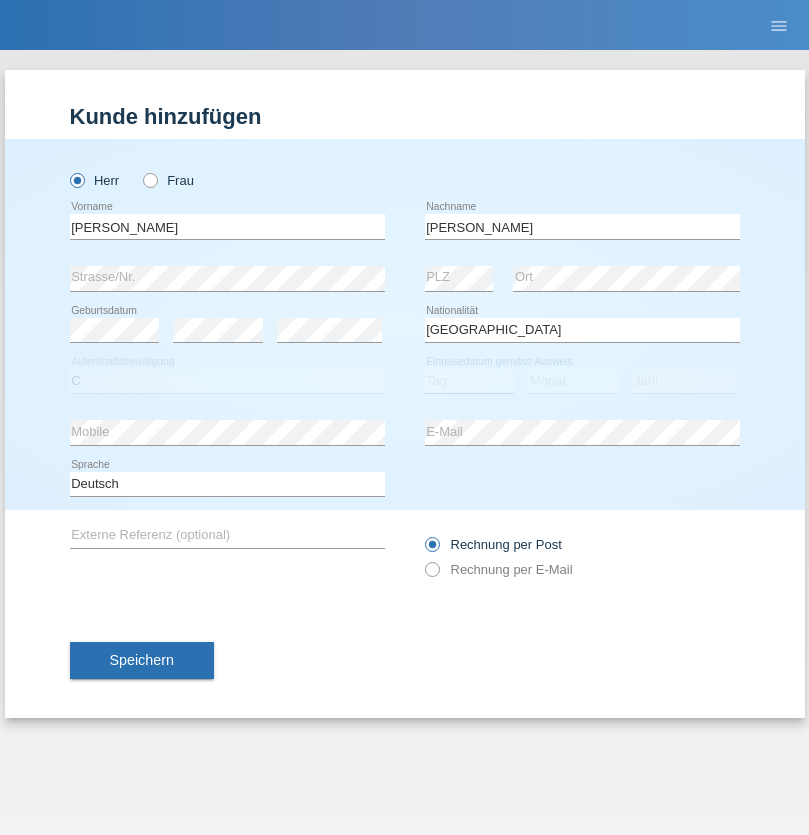 select on "01" 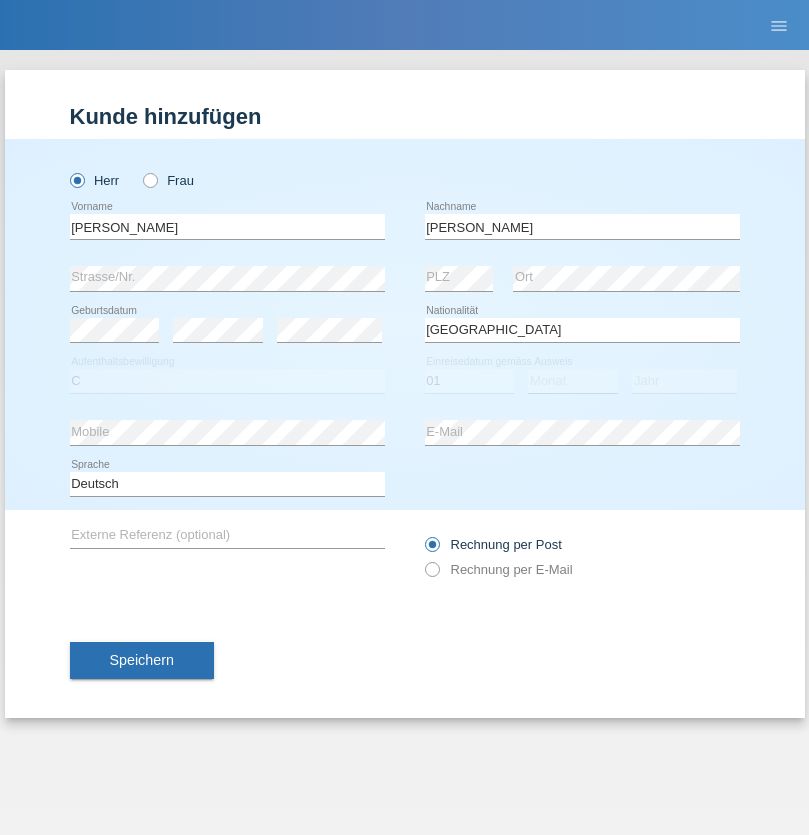 select on "12" 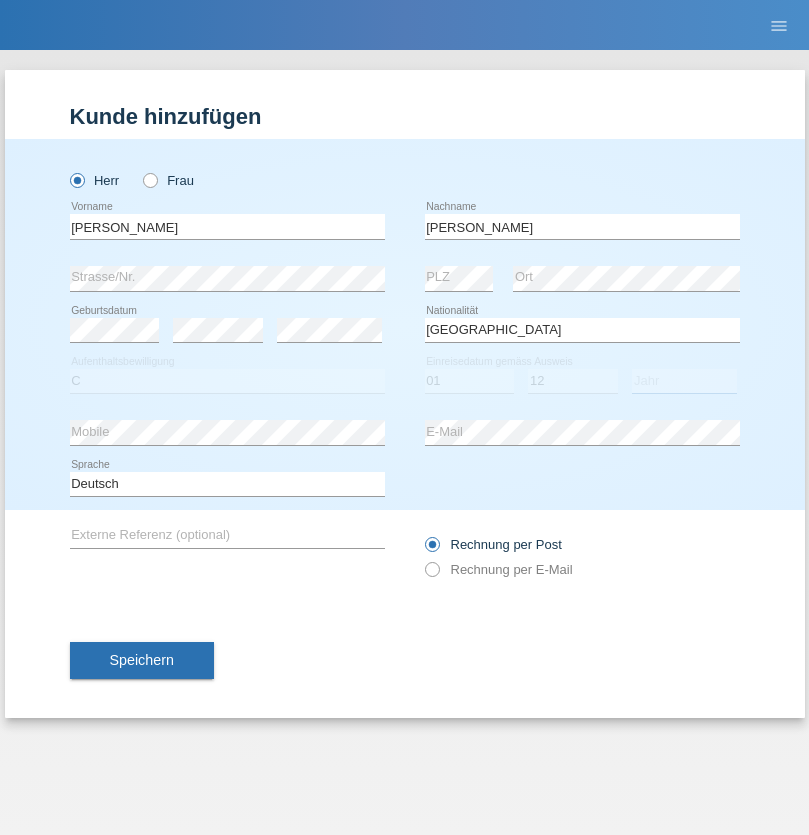 select on "2014" 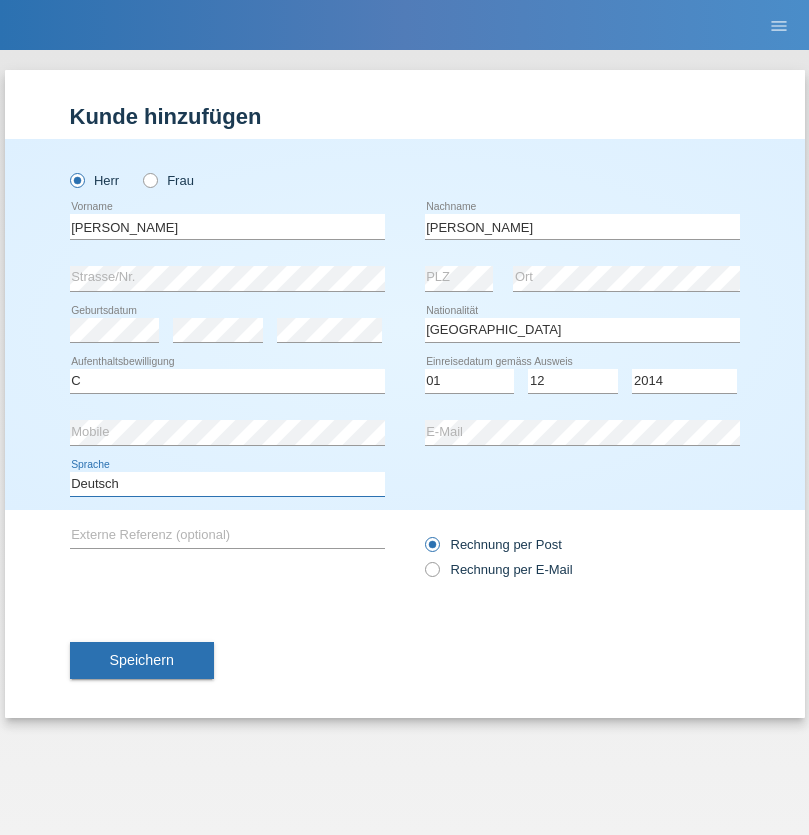 select on "en" 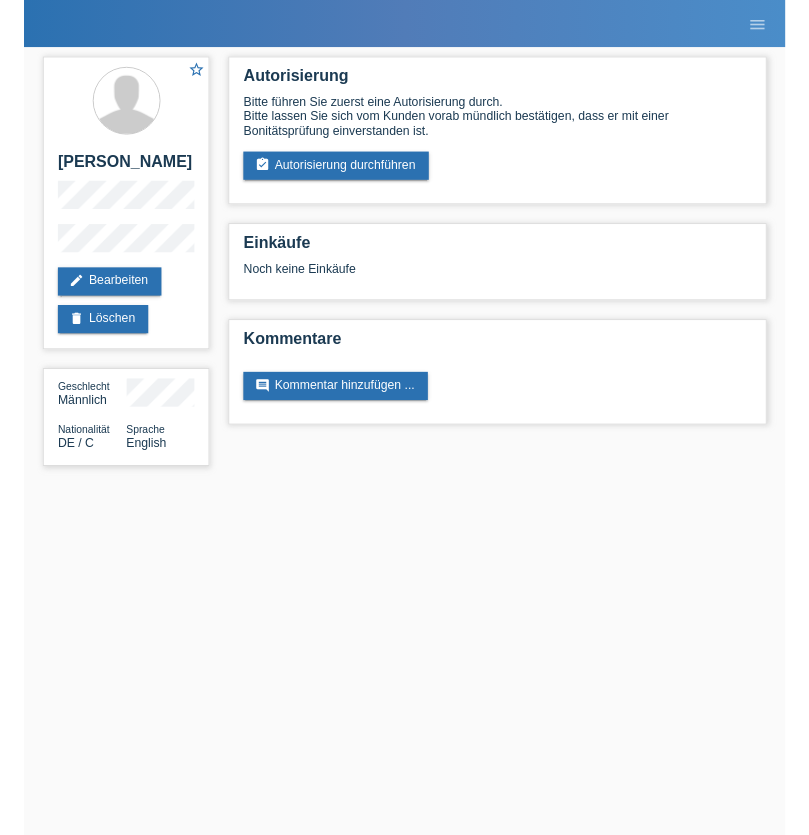 scroll, scrollTop: 0, scrollLeft: 0, axis: both 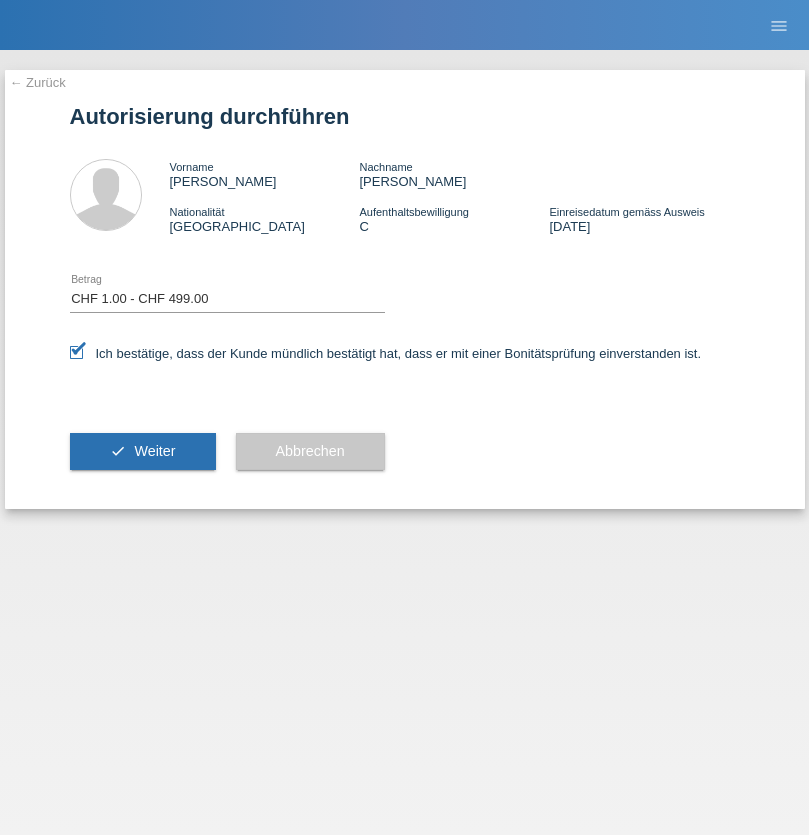 select on "1" 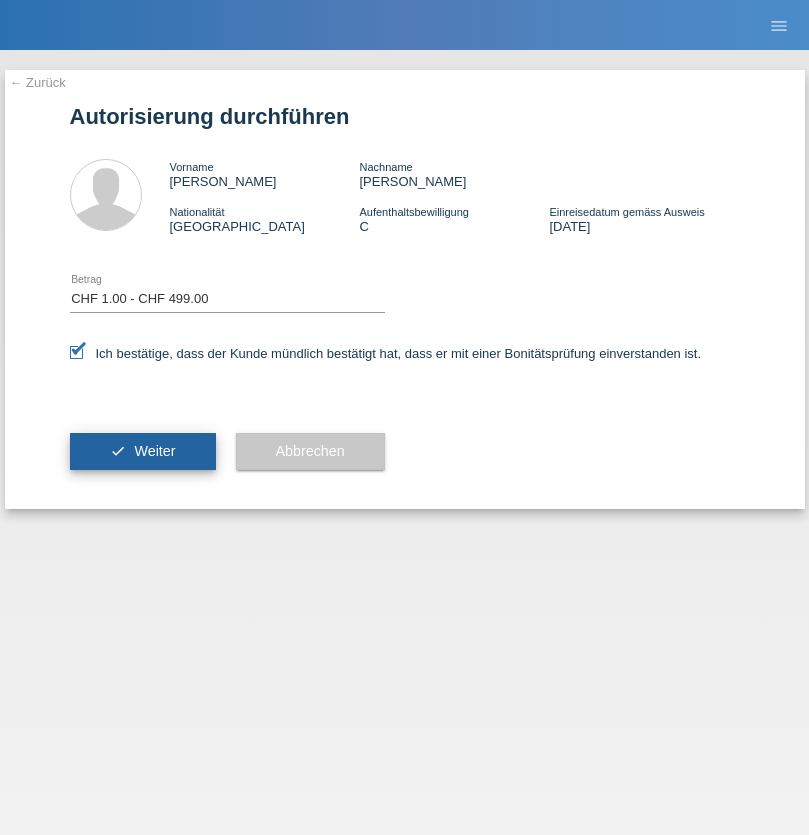 click on "Weiter" at bounding box center (154, 451) 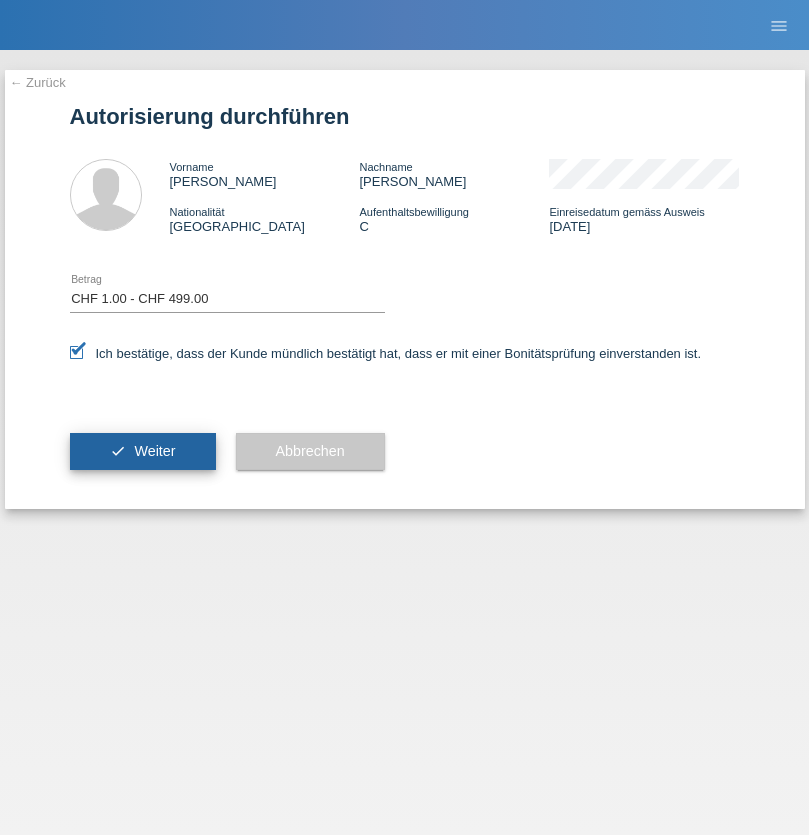 scroll, scrollTop: 0, scrollLeft: 0, axis: both 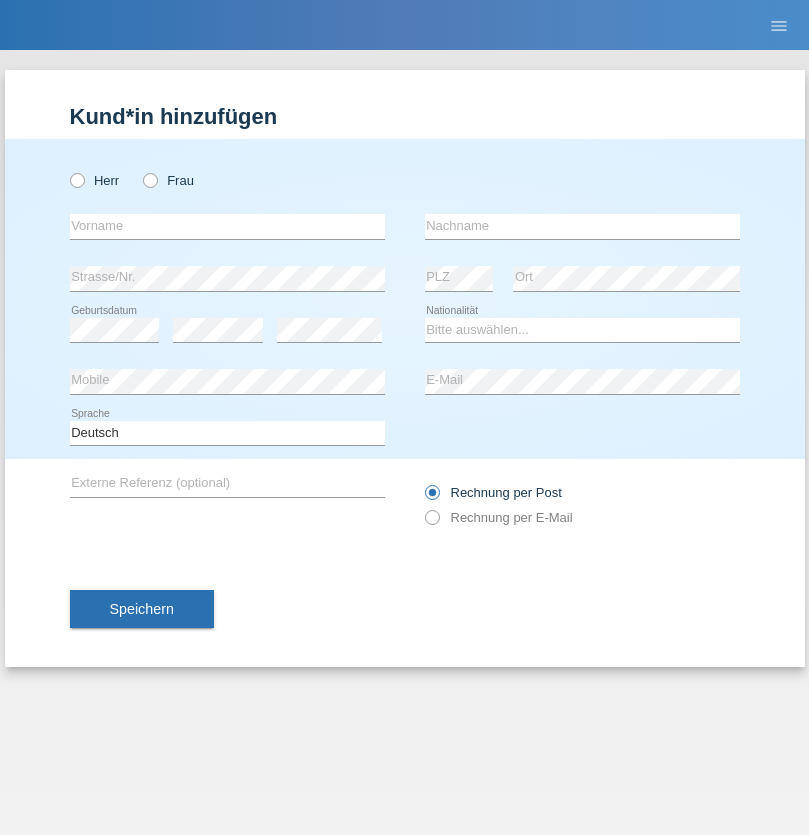 radio on "true" 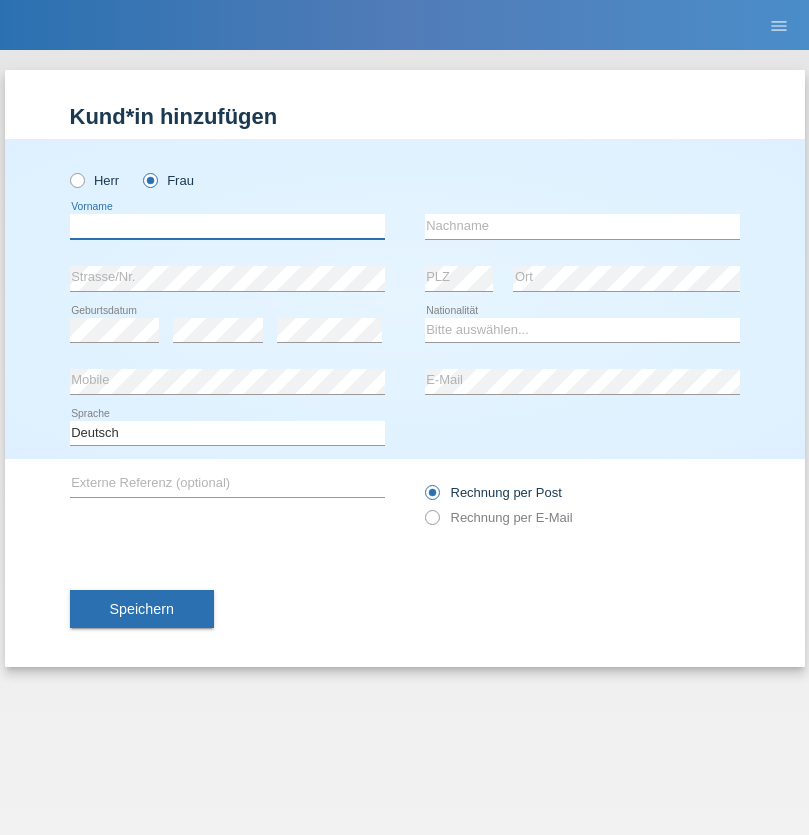 click at bounding box center (227, 226) 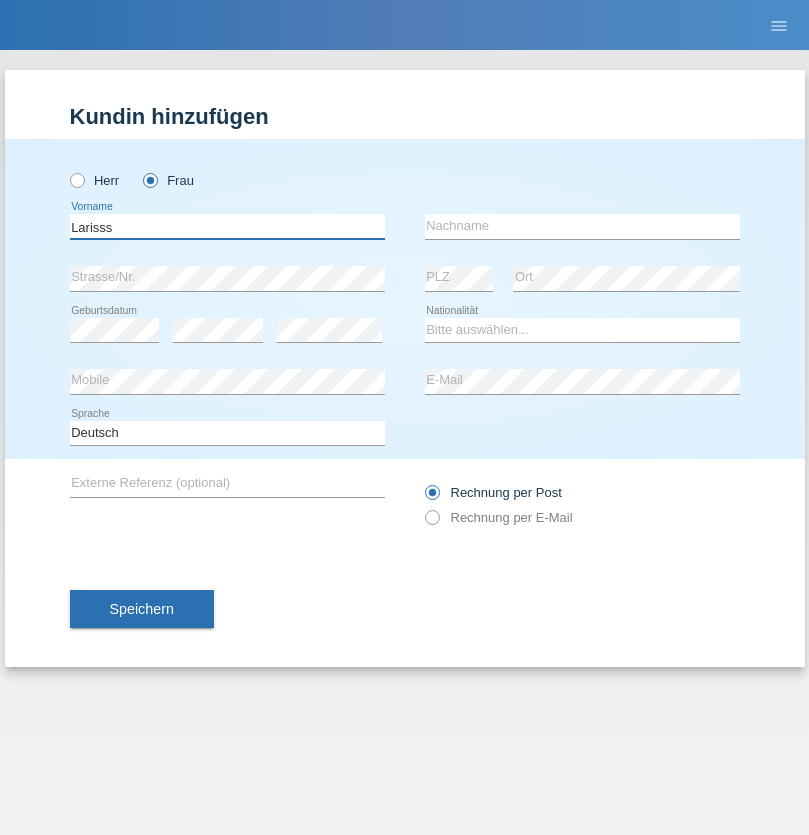 type on "Larisss" 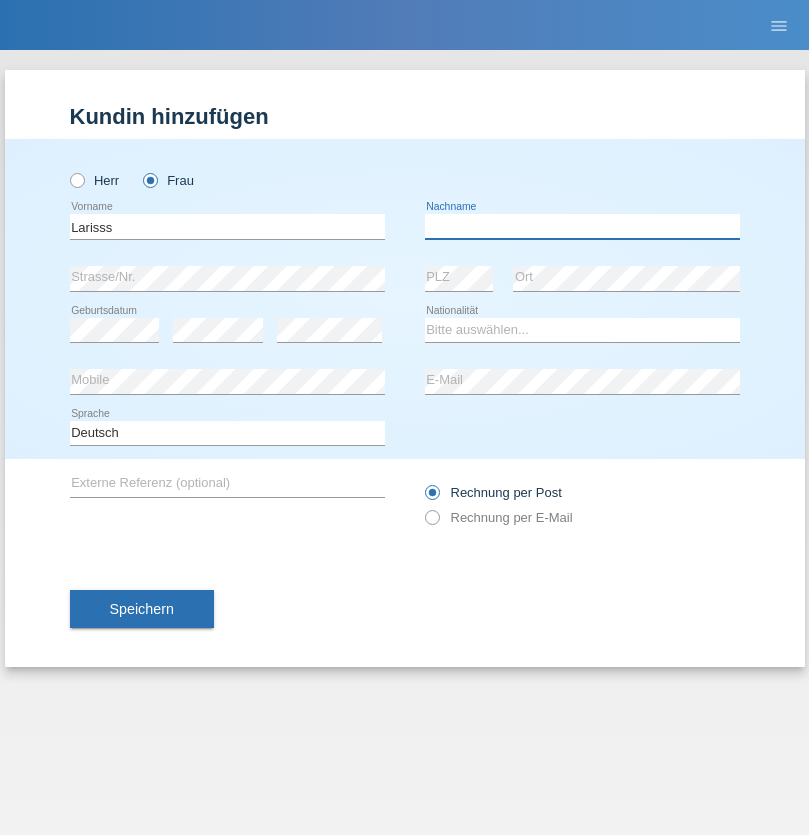 click at bounding box center (582, 226) 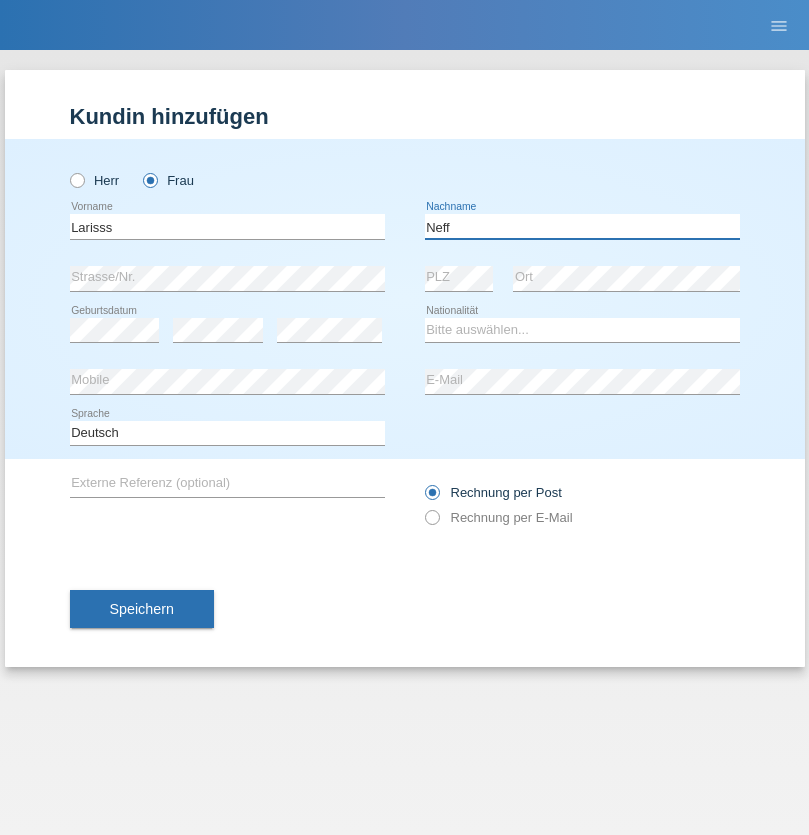 type on "Neff" 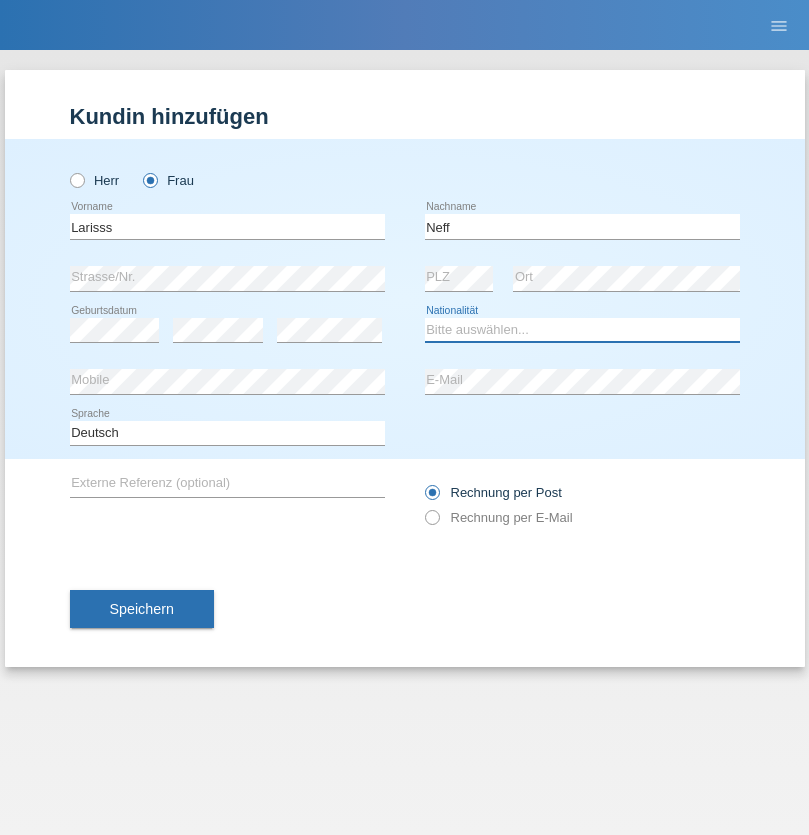 select on "CH" 